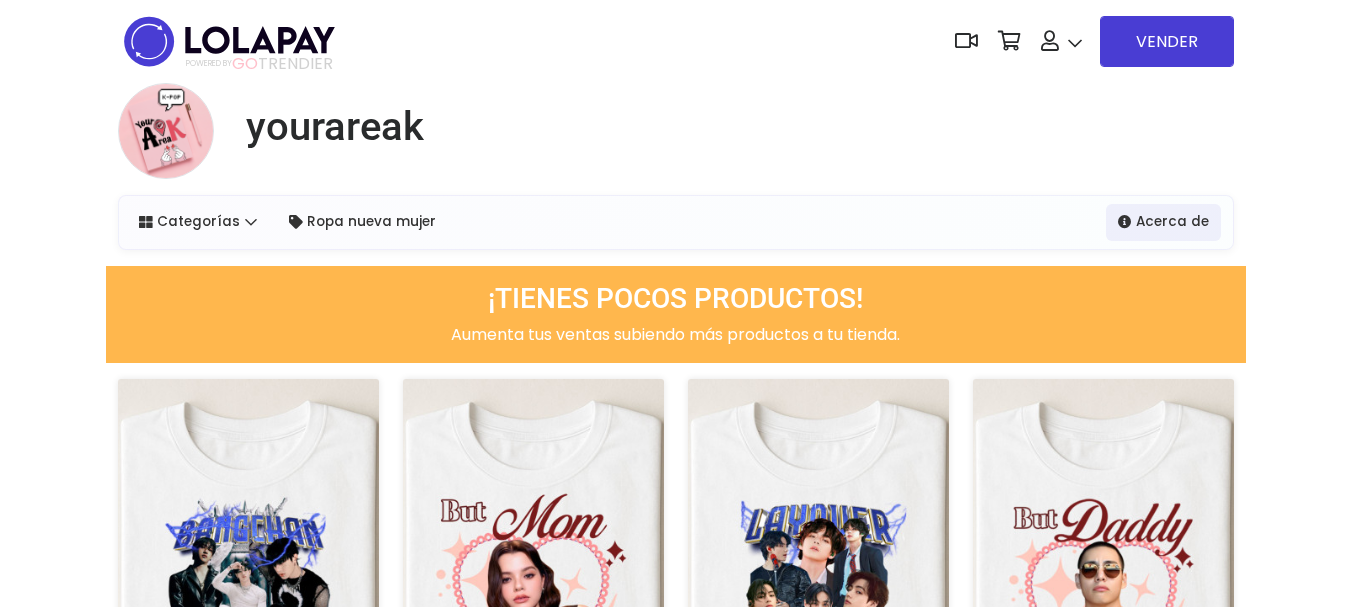 scroll, scrollTop: 0, scrollLeft: 0, axis: both 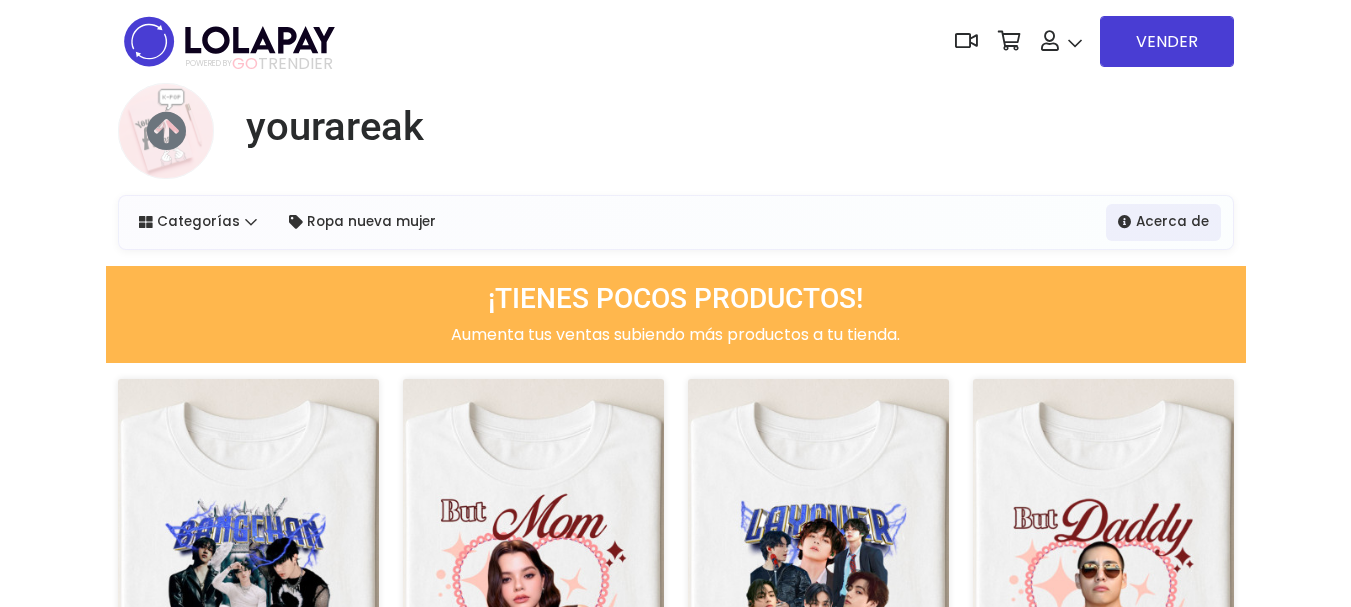 click at bounding box center [166, 131] 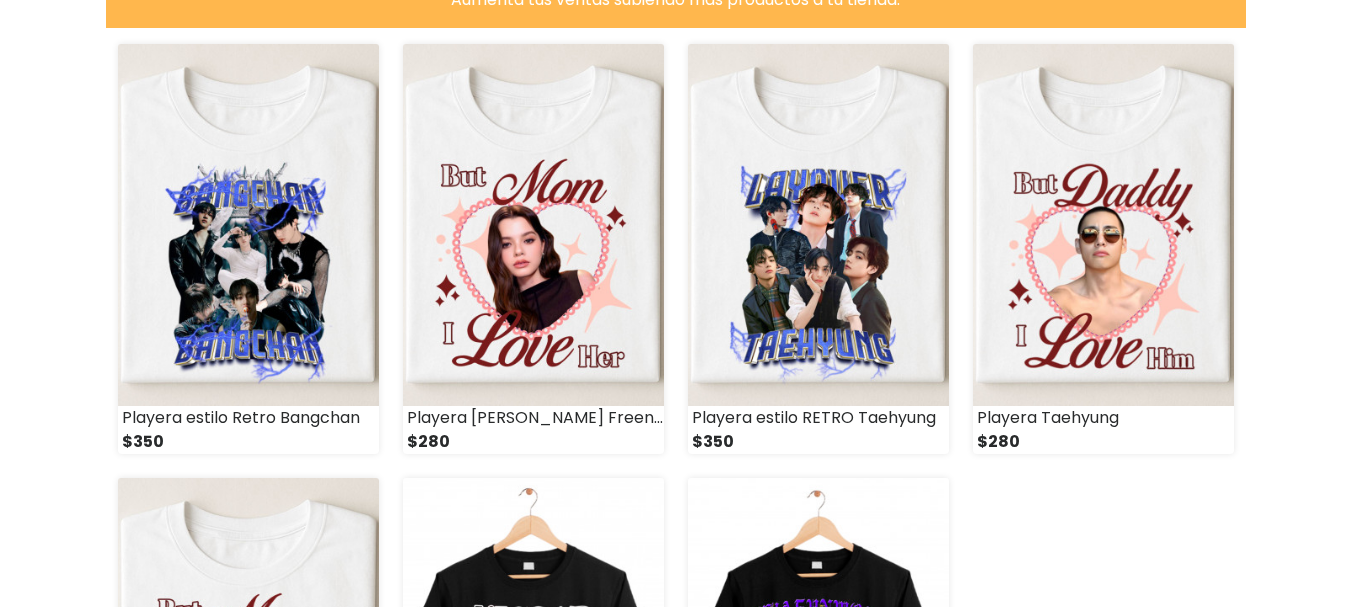 scroll, scrollTop: 377, scrollLeft: 0, axis: vertical 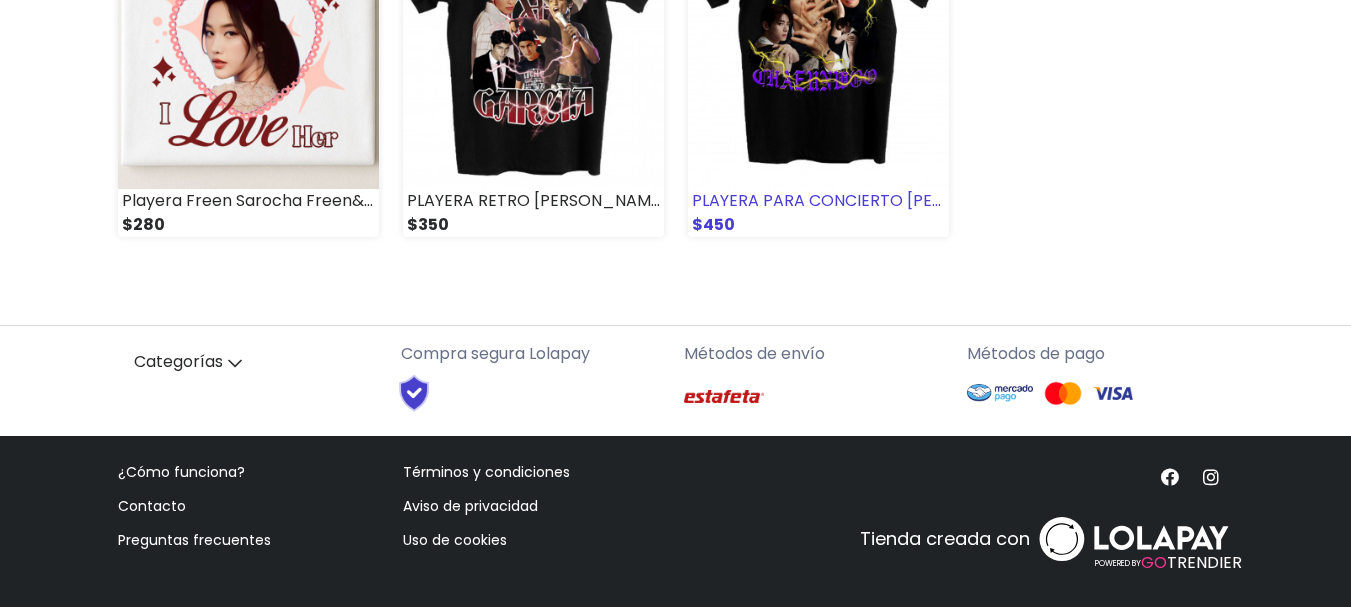 click at bounding box center (818, 8) 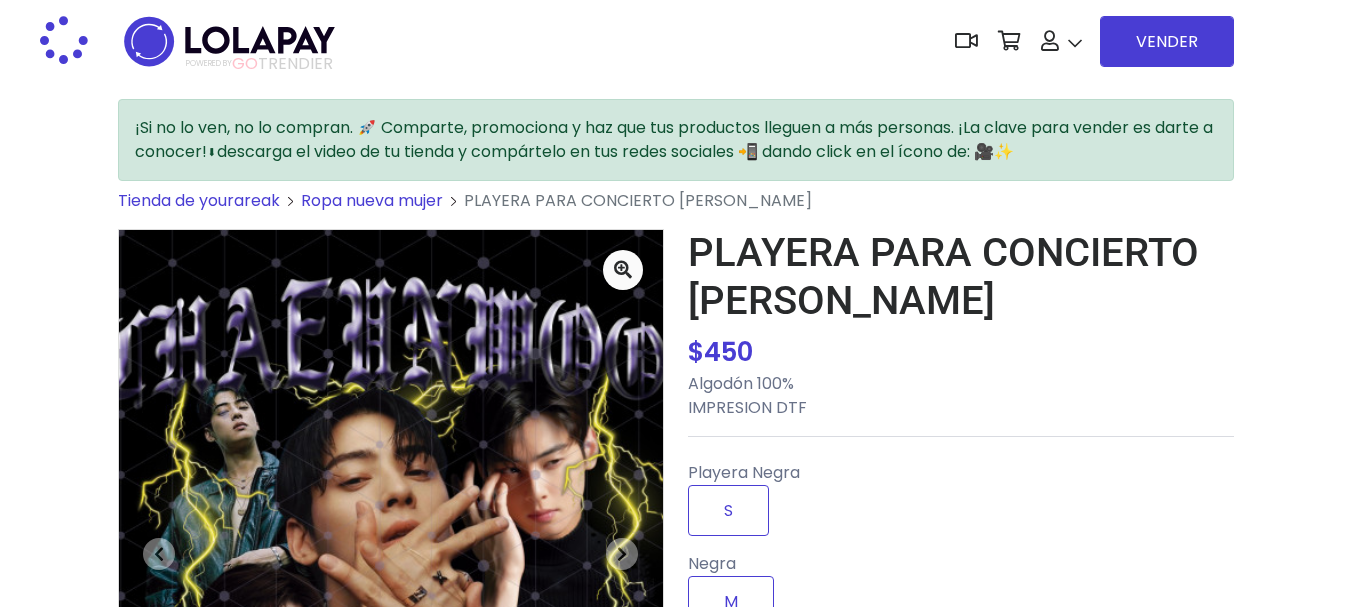 scroll, scrollTop: 457, scrollLeft: 0, axis: vertical 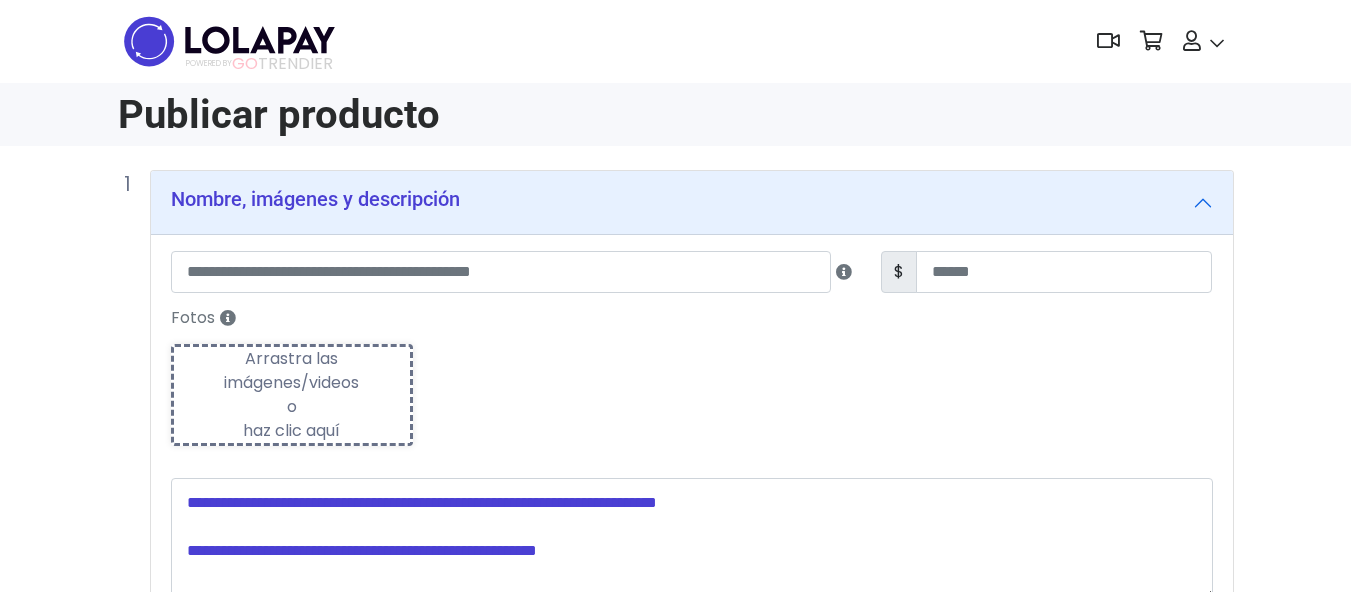 type on "**********" 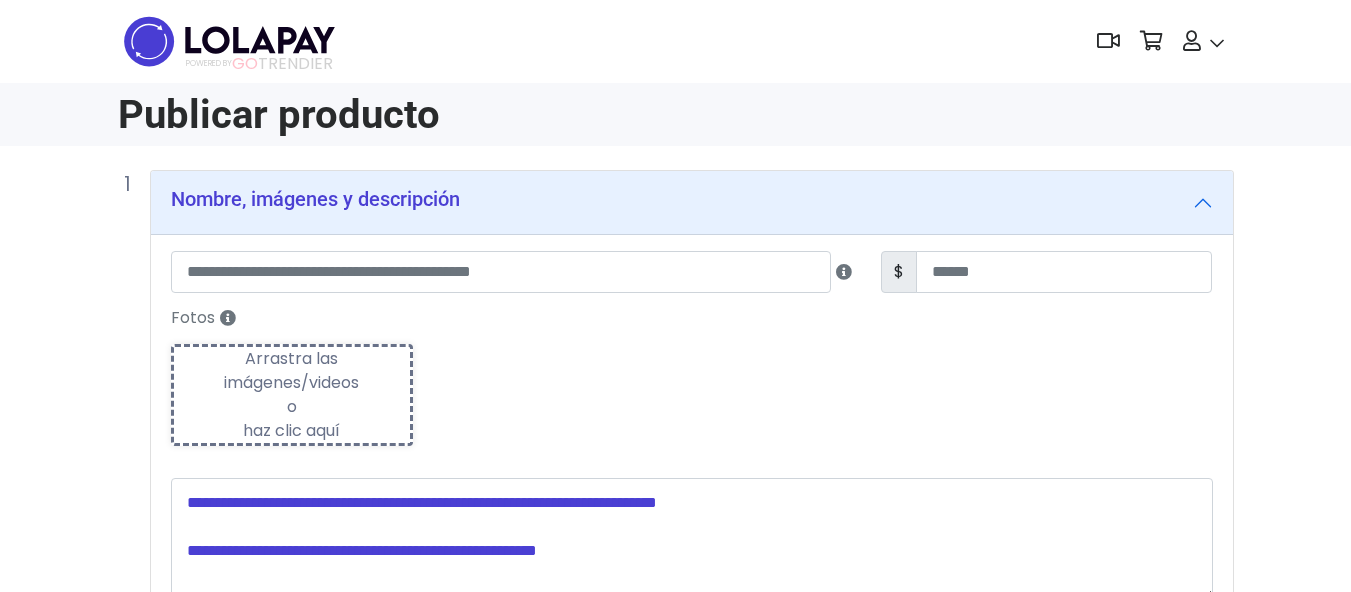 type on "***" 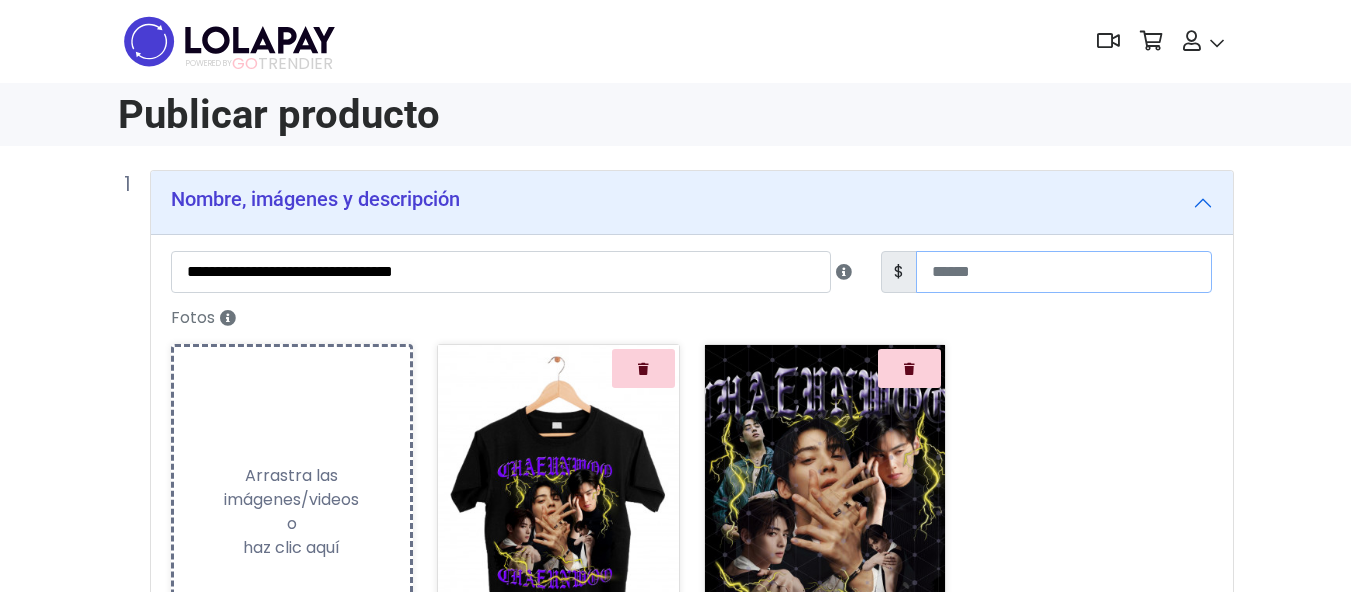 click on "***" at bounding box center [1064, 272] 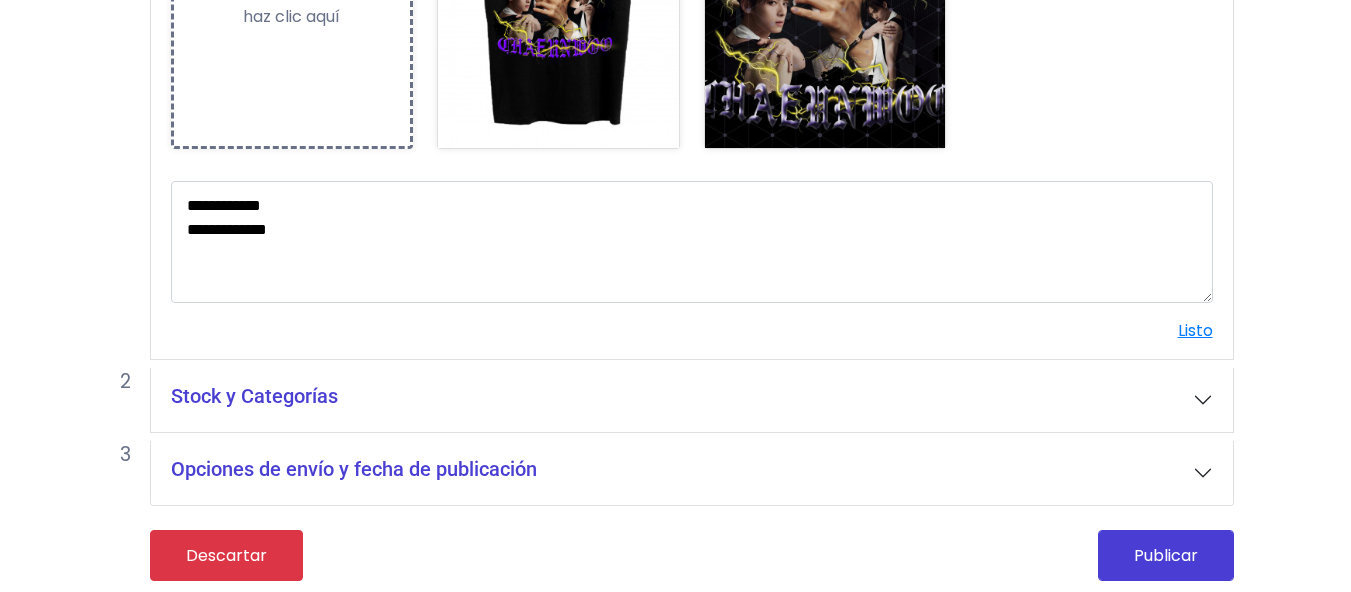 scroll, scrollTop: 537, scrollLeft: 0, axis: vertical 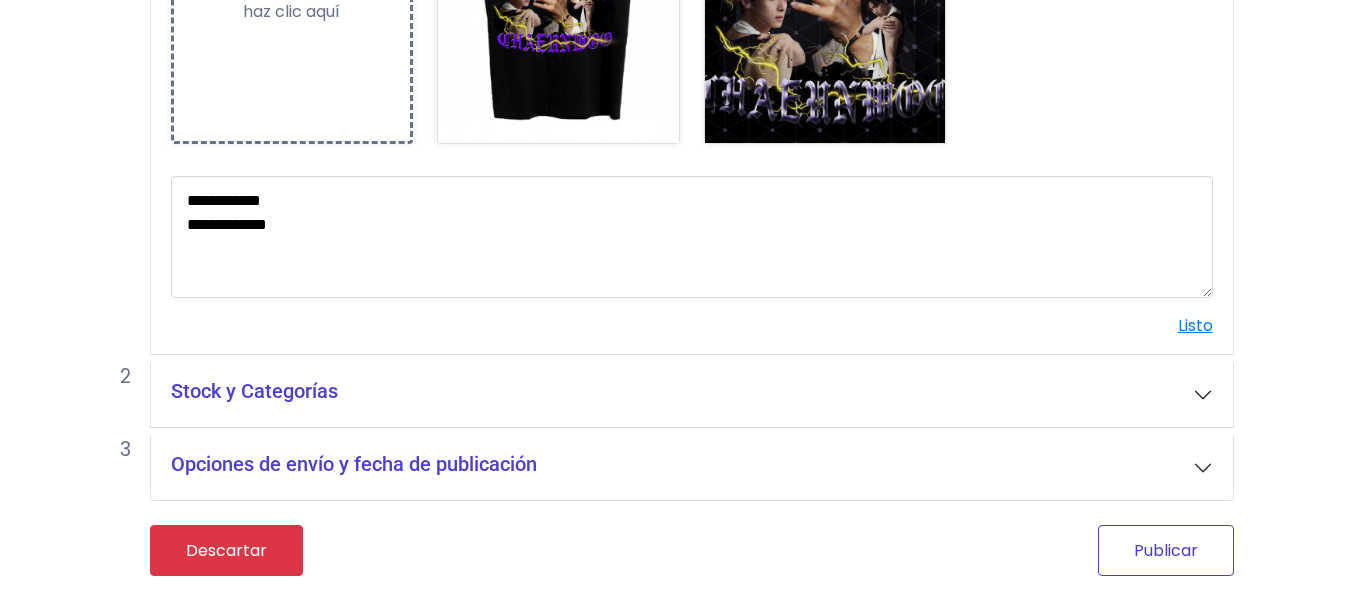 type on "***" 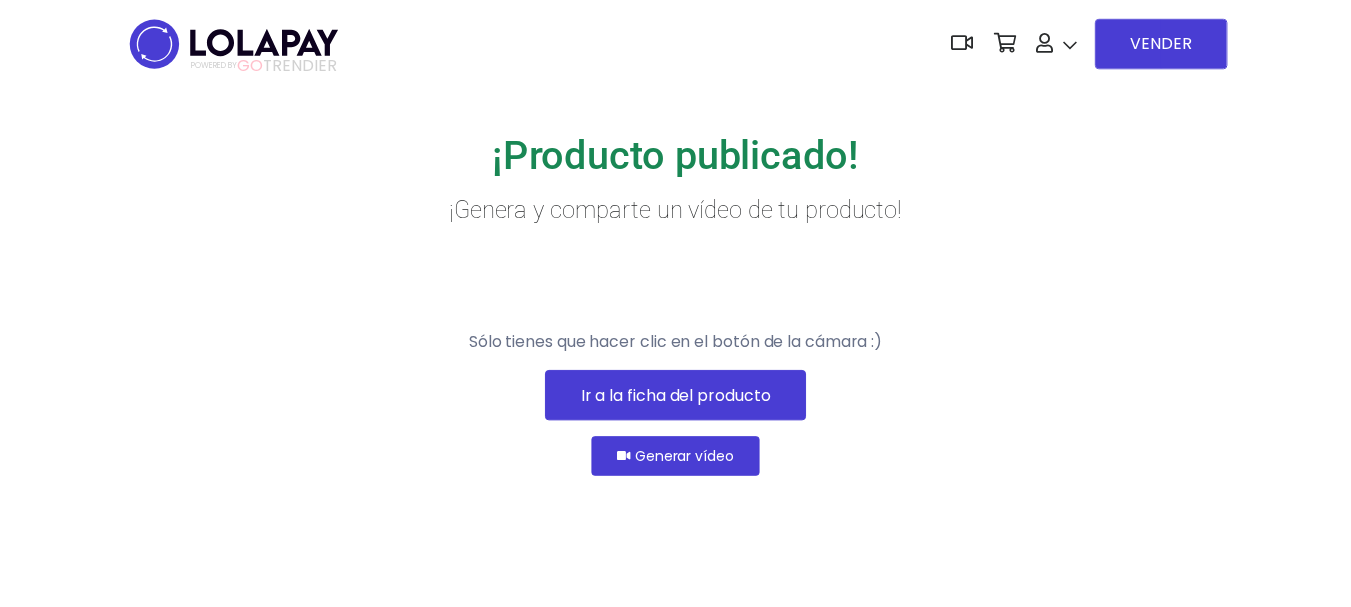 scroll, scrollTop: 0, scrollLeft: 0, axis: both 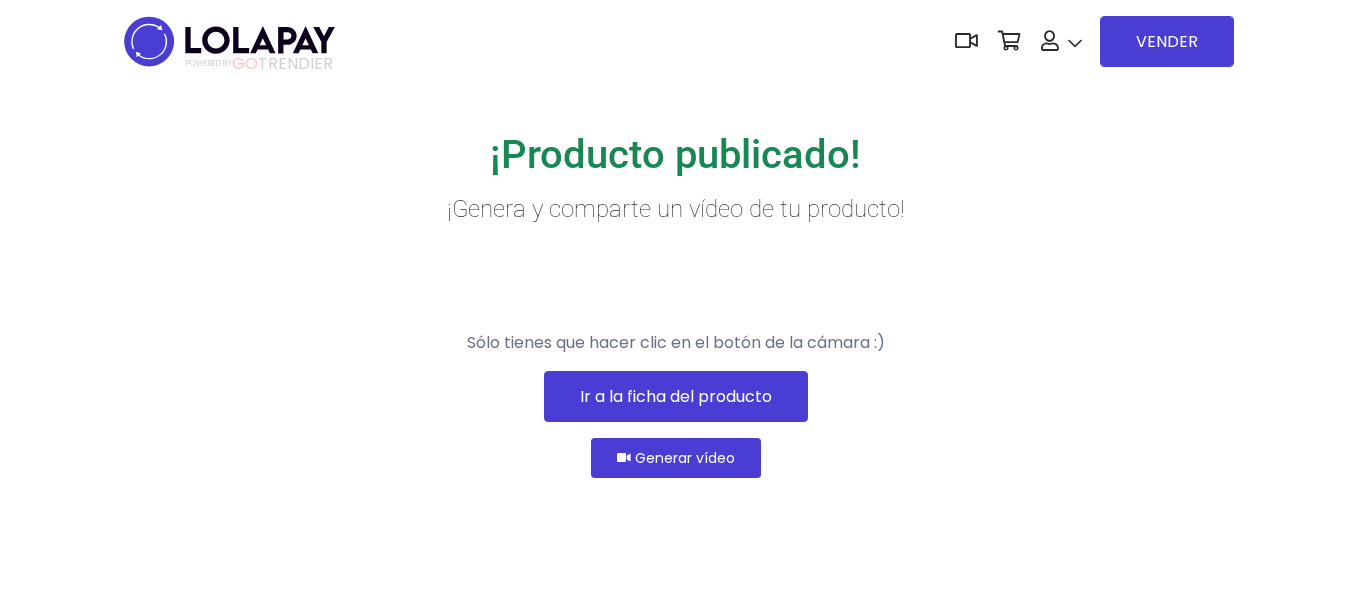click on "Ir a la ficha del producto" at bounding box center (676, 396) 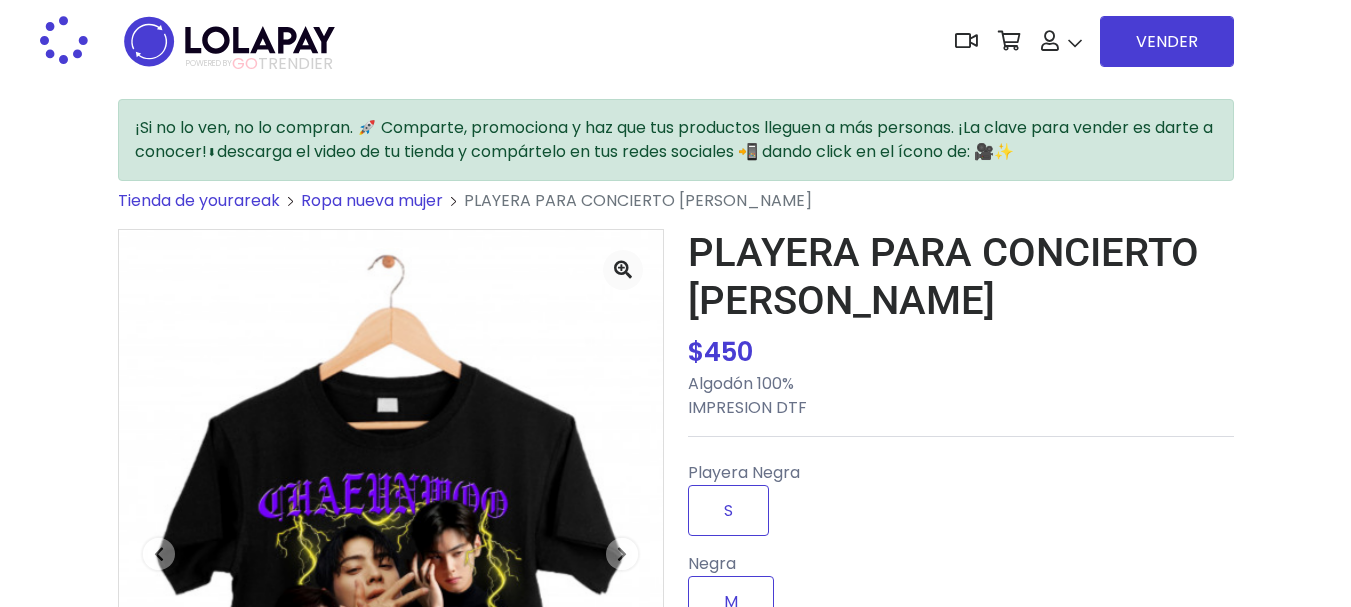 scroll, scrollTop: 0, scrollLeft: 0, axis: both 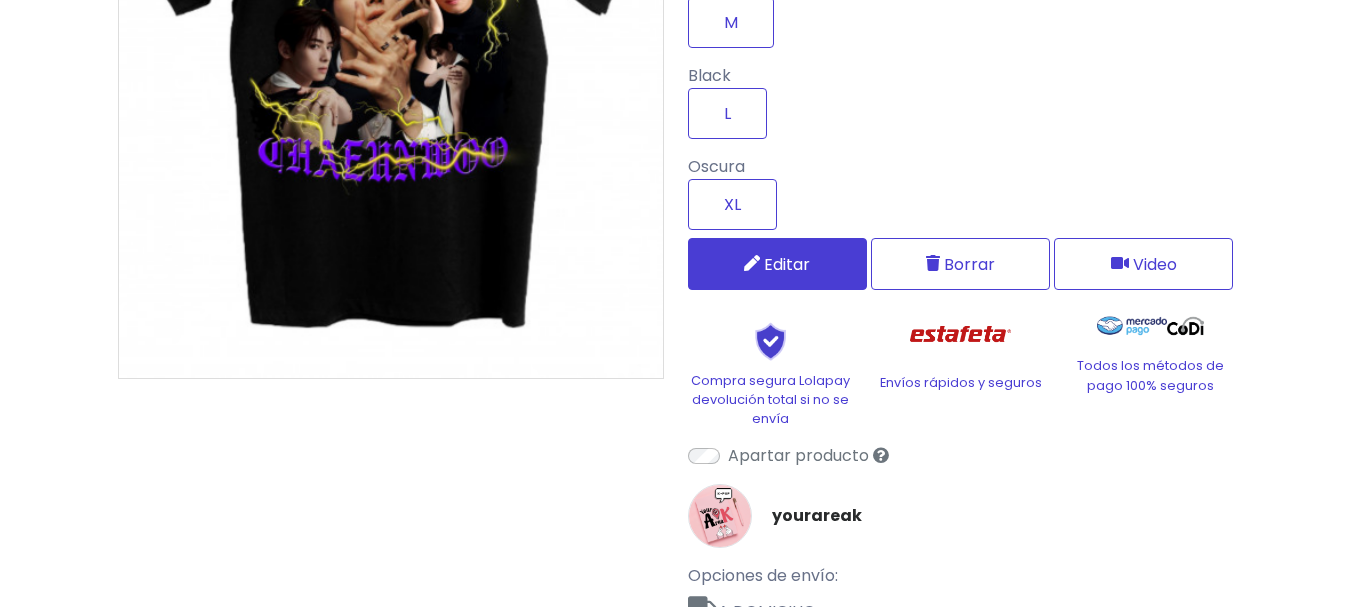 click on "Editar" at bounding box center (787, 264) 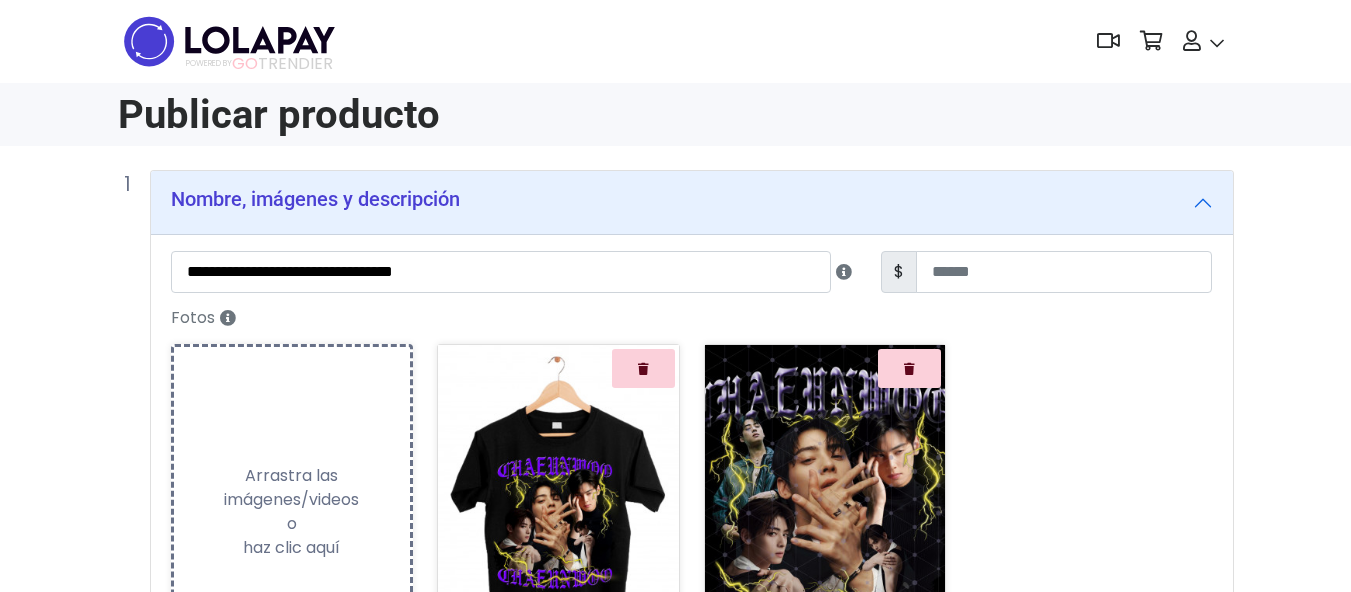 scroll, scrollTop: 0, scrollLeft: 0, axis: both 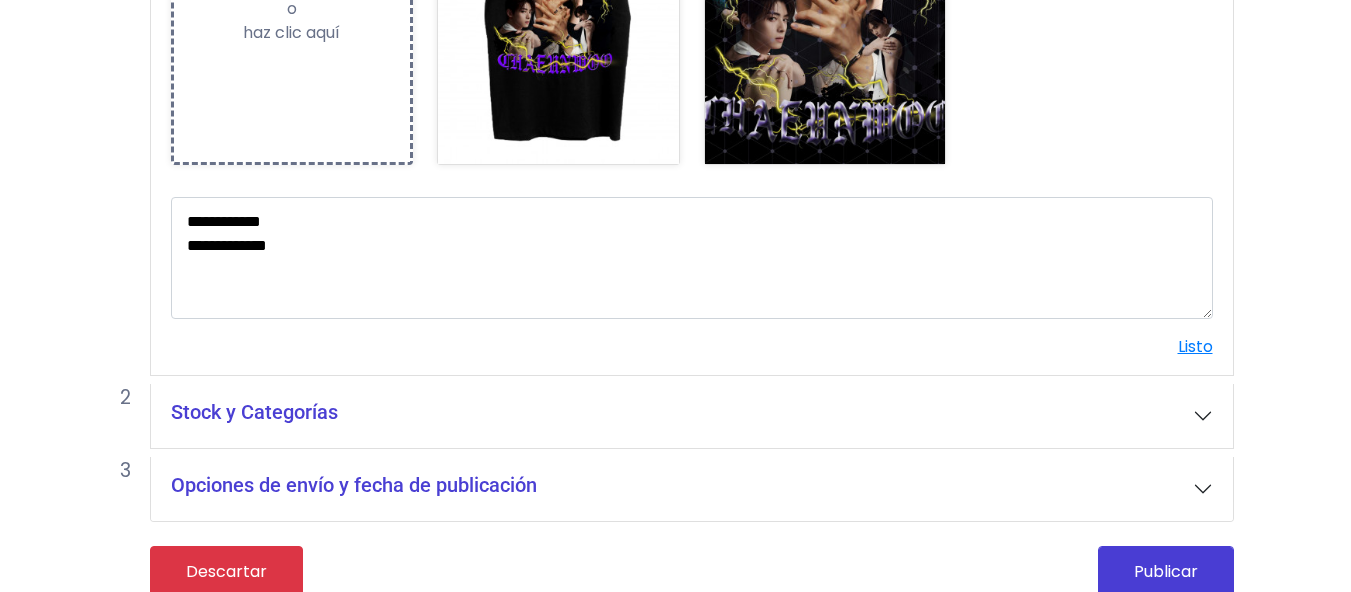 click on "Stock y Categorías" at bounding box center [692, 416] 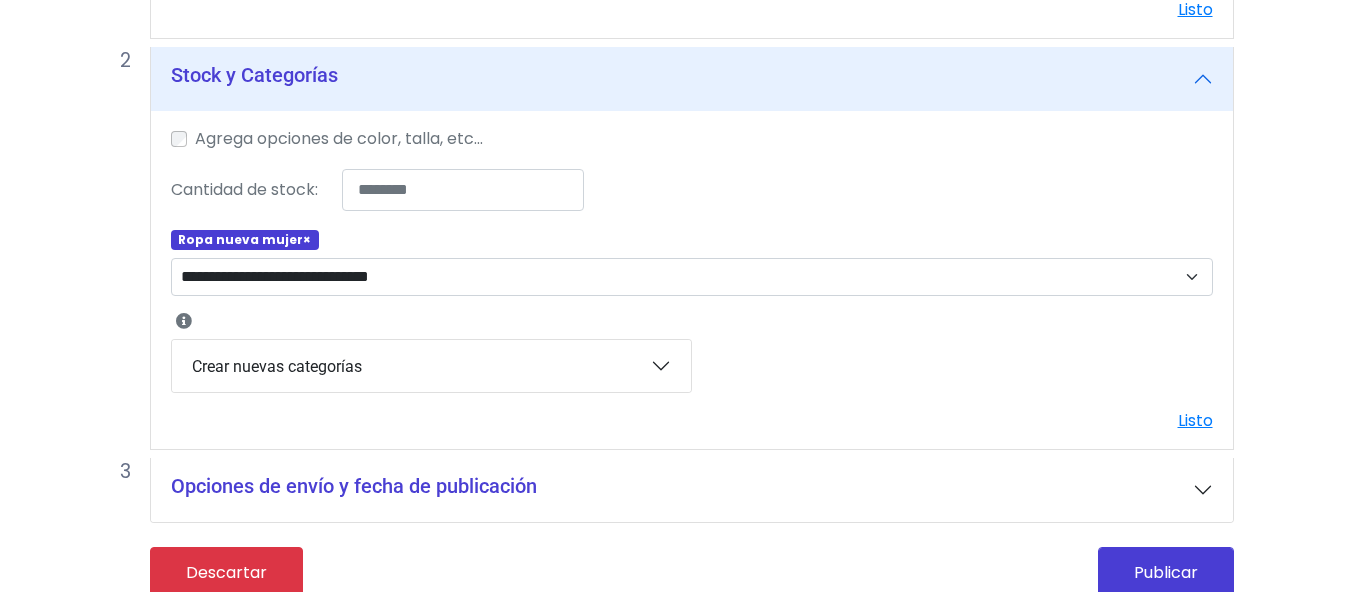 scroll, scrollTop: 875, scrollLeft: 0, axis: vertical 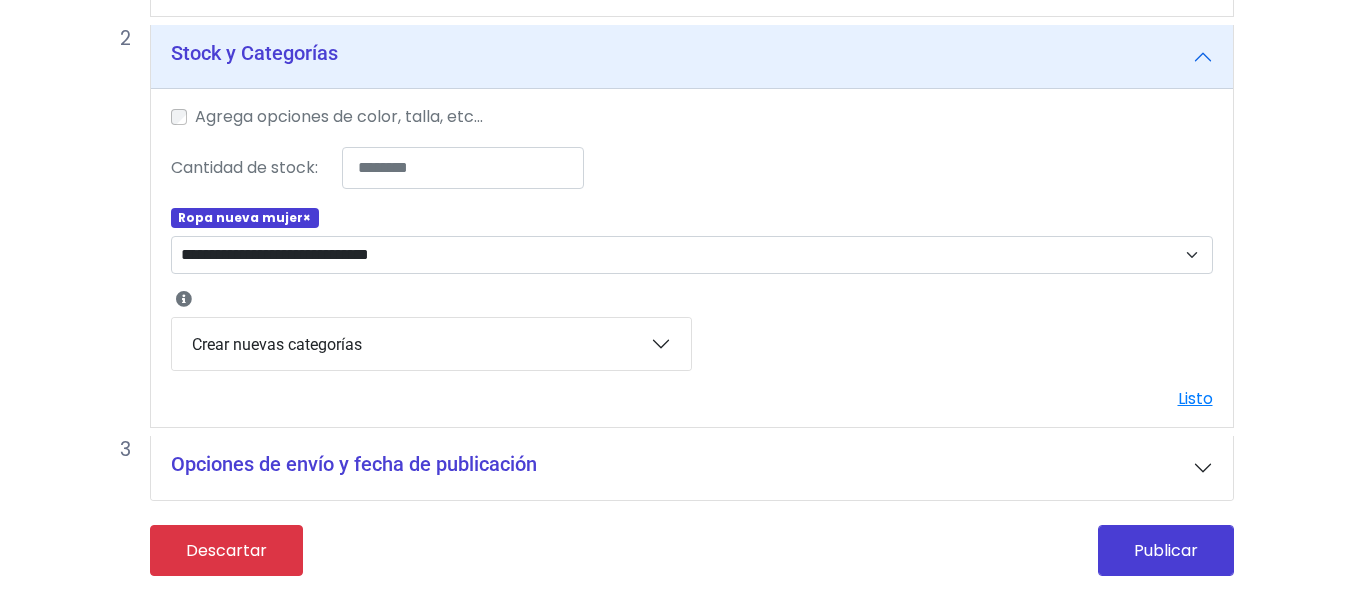 click on "Opciones de envío y fecha de publicación" at bounding box center [692, 468] 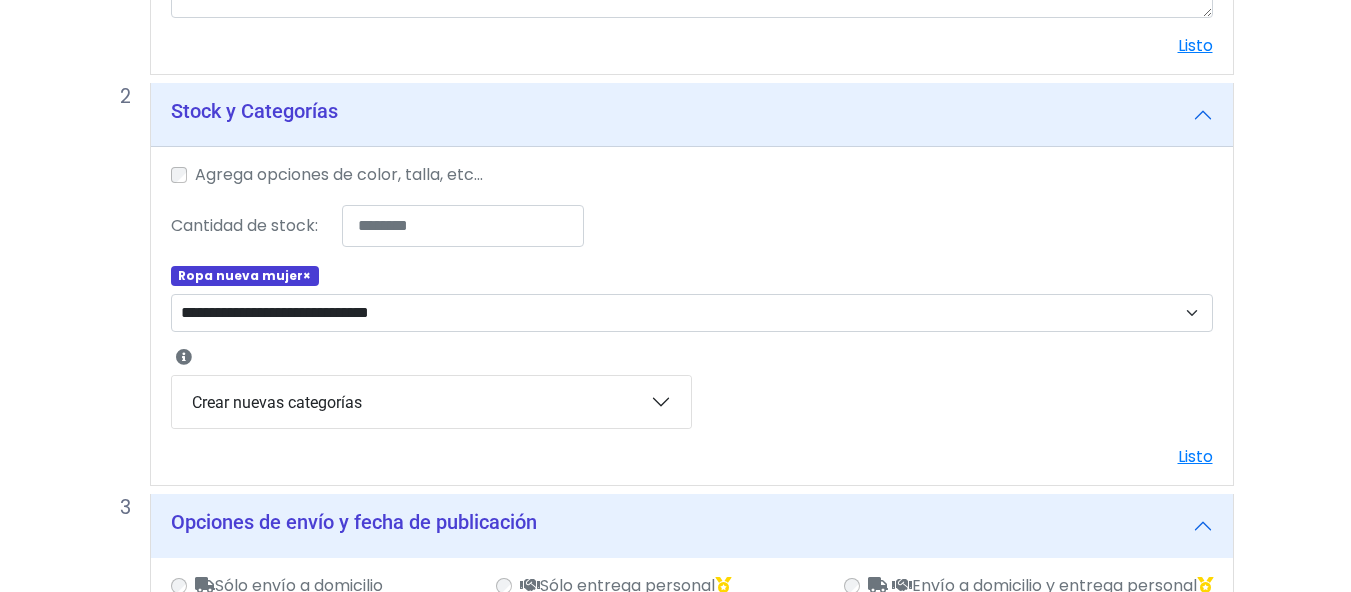 scroll, scrollTop: 772, scrollLeft: 0, axis: vertical 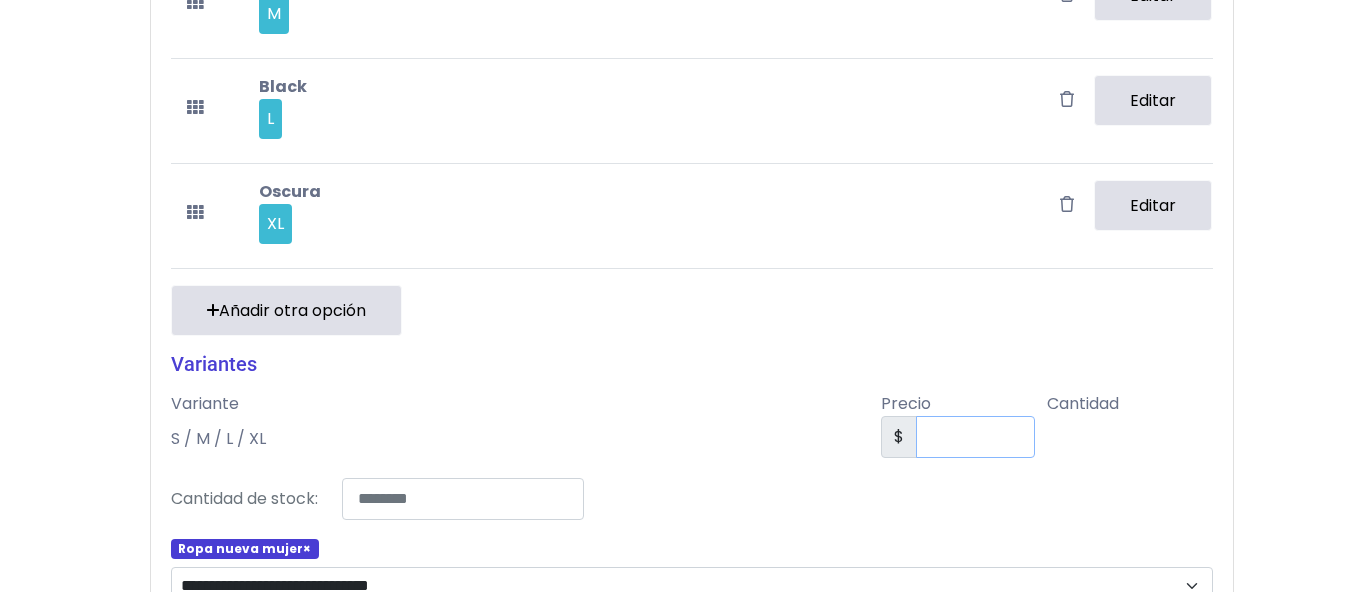 click on "***" at bounding box center [975, 437] 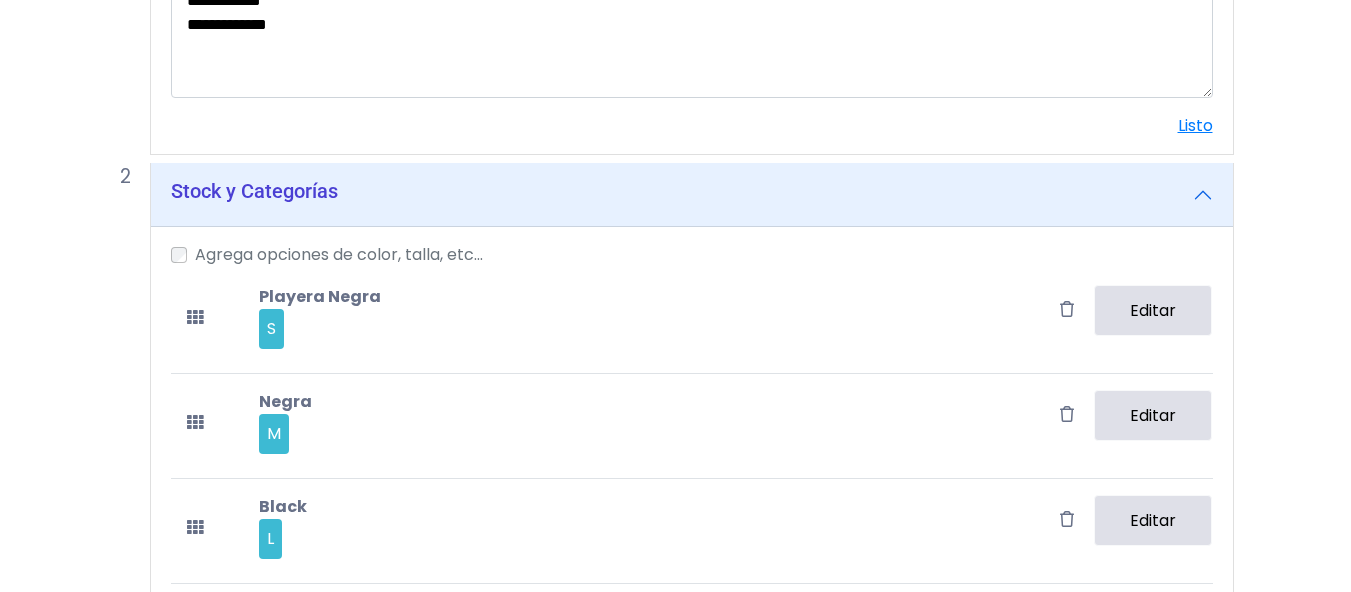 scroll, scrollTop: 687, scrollLeft: 0, axis: vertical 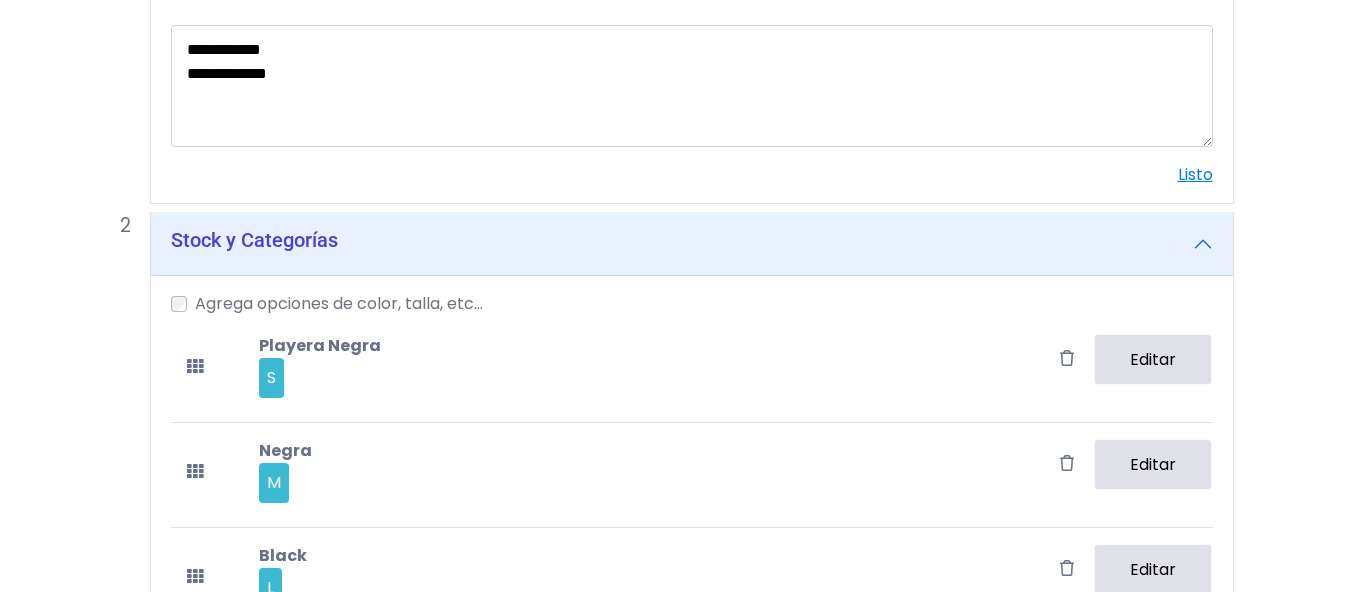 type on "***" 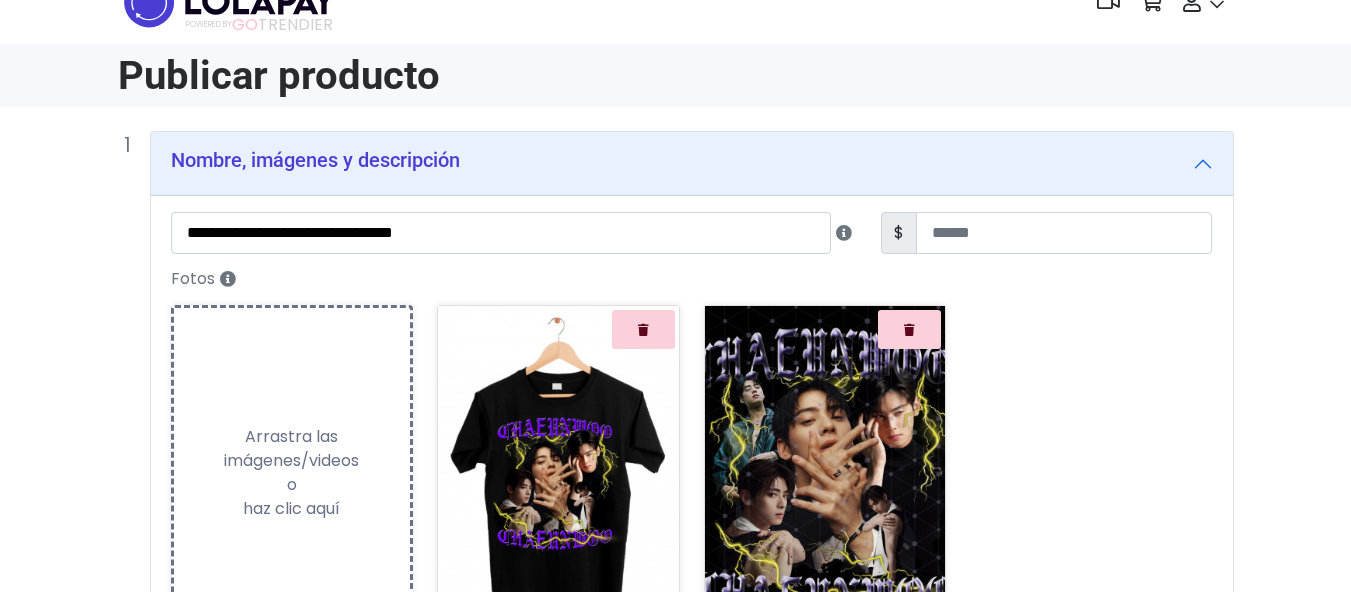 scroll, scrollTop: 42, scrollLeft: 0, axis: vertical 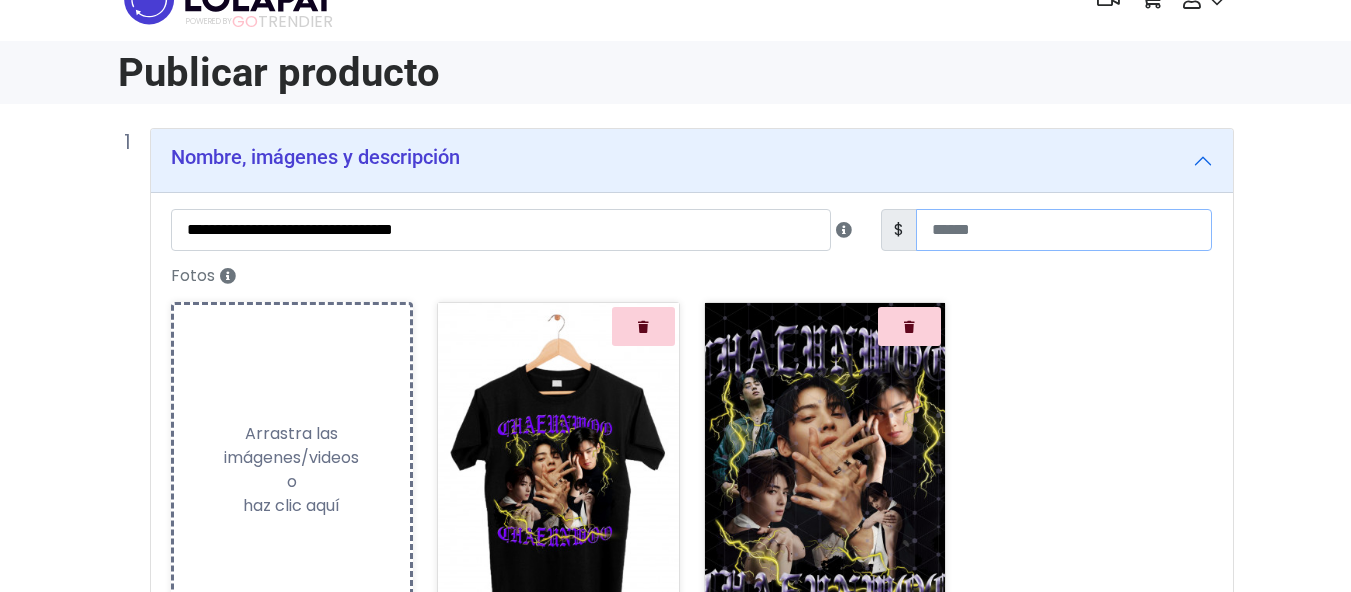 click on "***" at bounding box center [1064, 230] 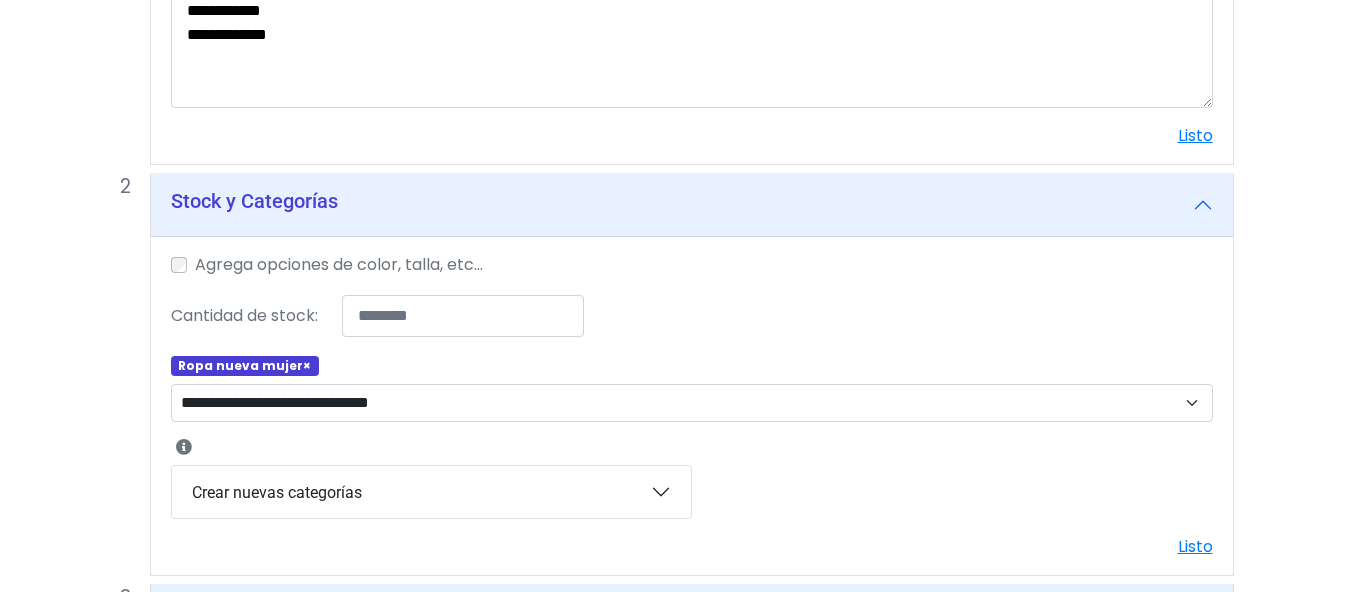 scroll, scrollTop: 1004, scrollLeft: 0, axis: vertical 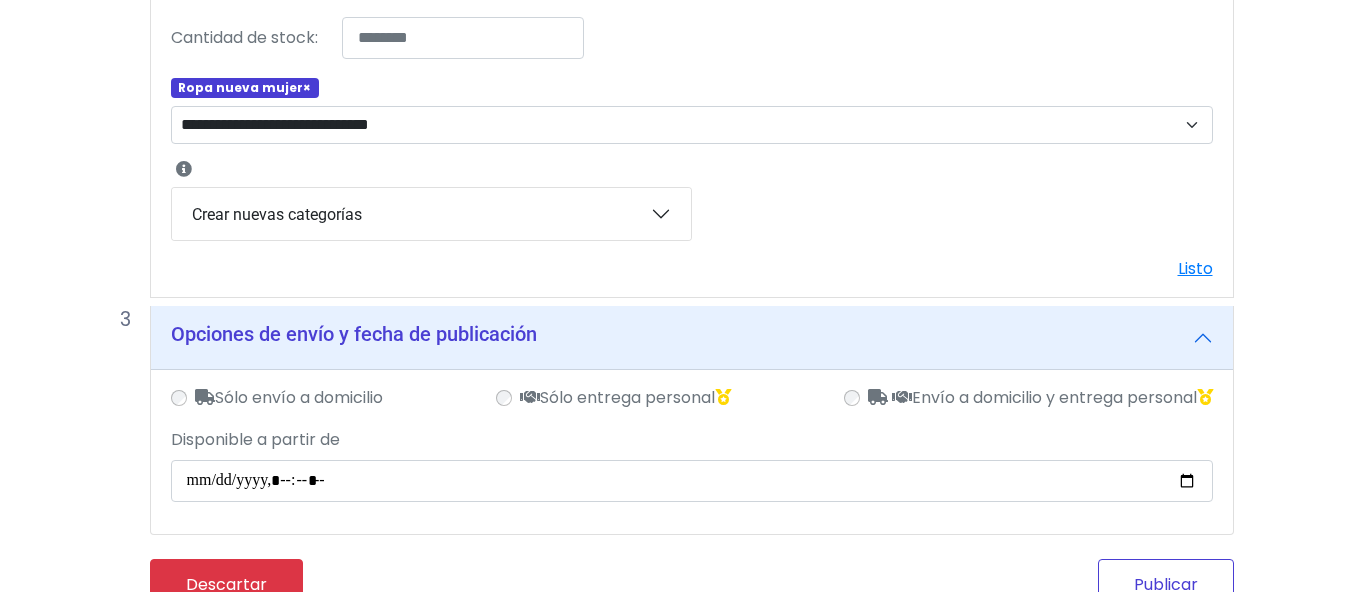 type on "***" 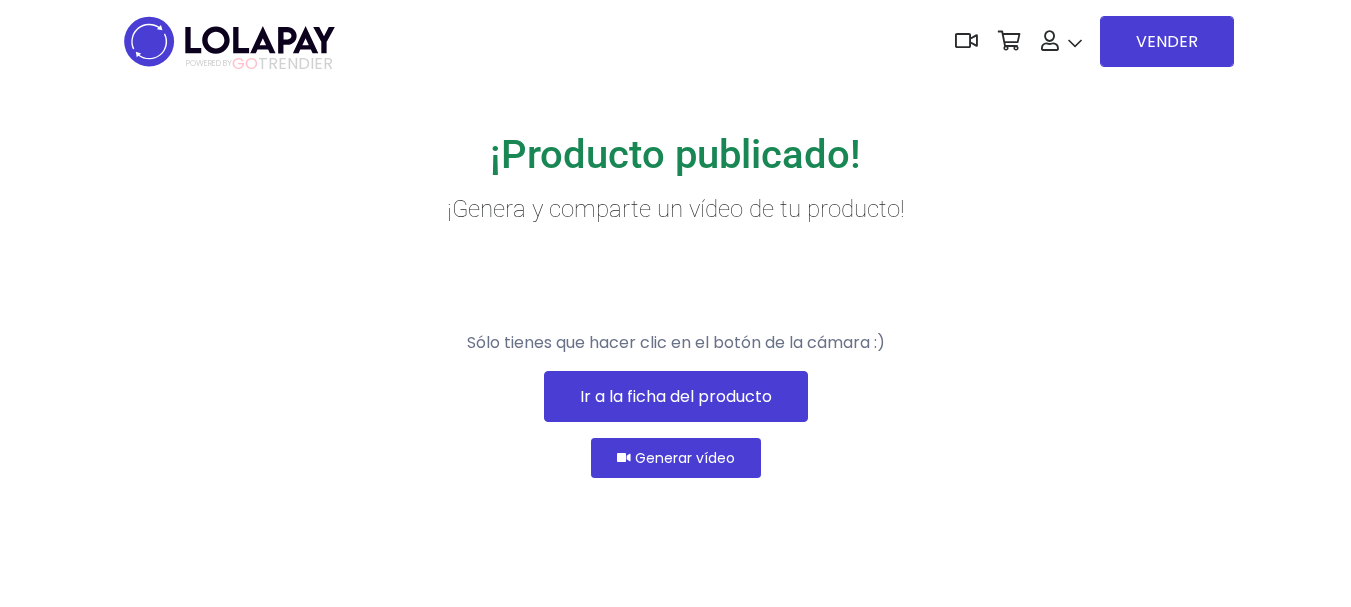 scroll, scrollTop: 0, scrollLeft: 0, axis: both 